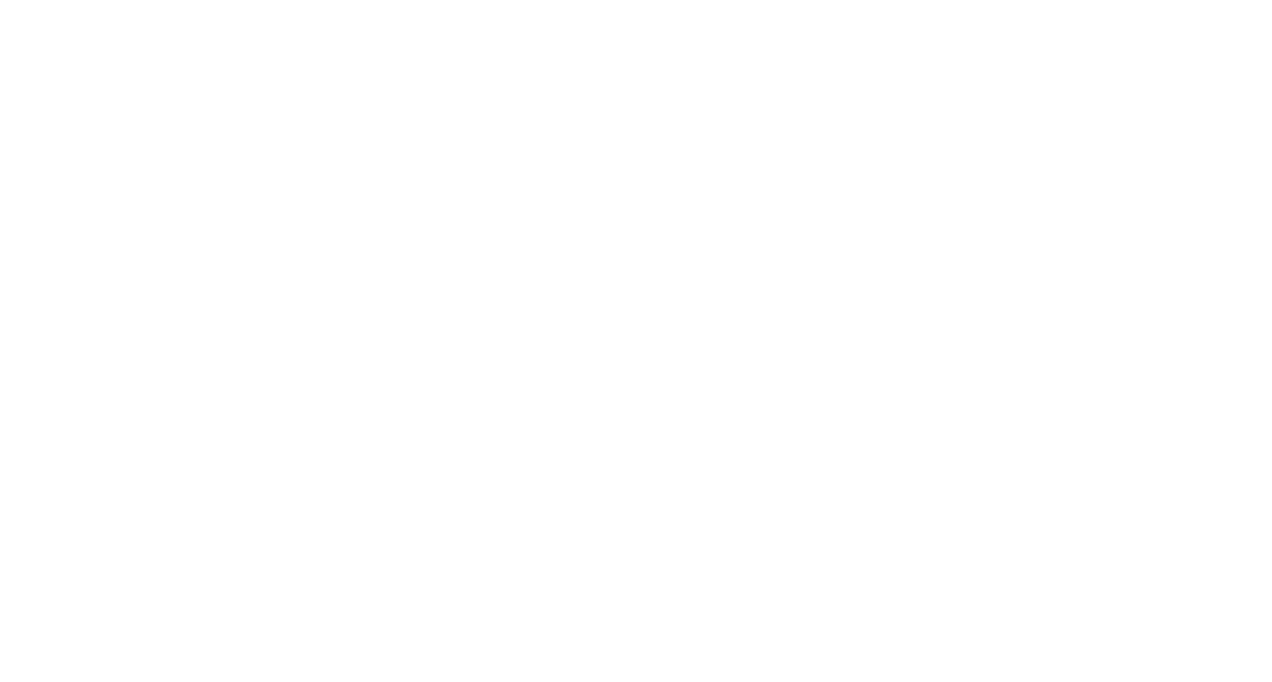 scroll, scrollTop: 0, scrollLeft: 0, axis: both 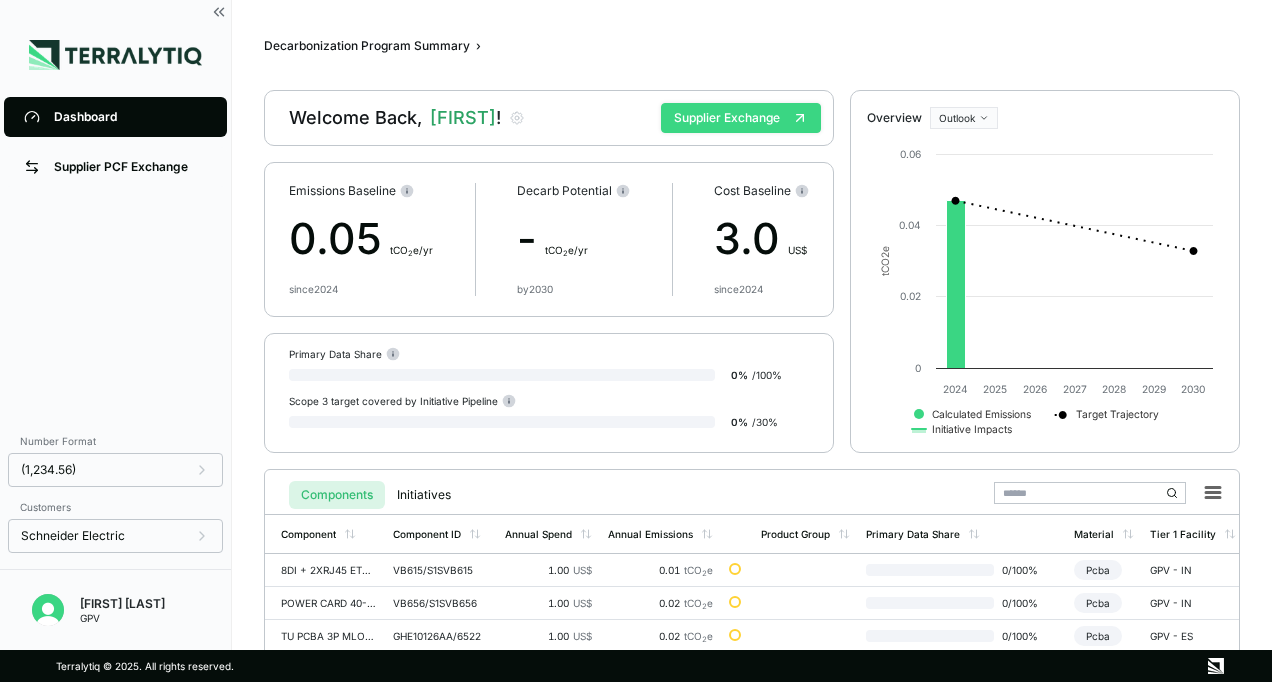 click on "Supplier Exchange" at bounding box center [741, 118] 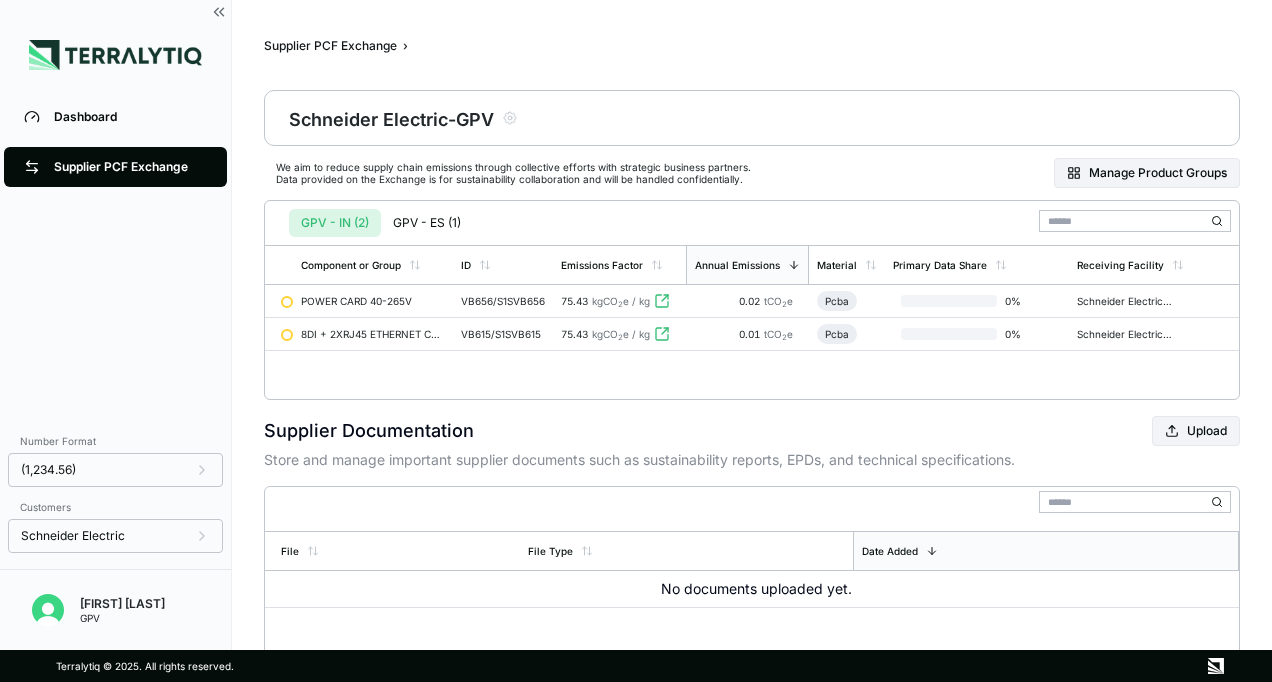scroll, scrollTop: 82, scrollLeft: 0, axis: vertical 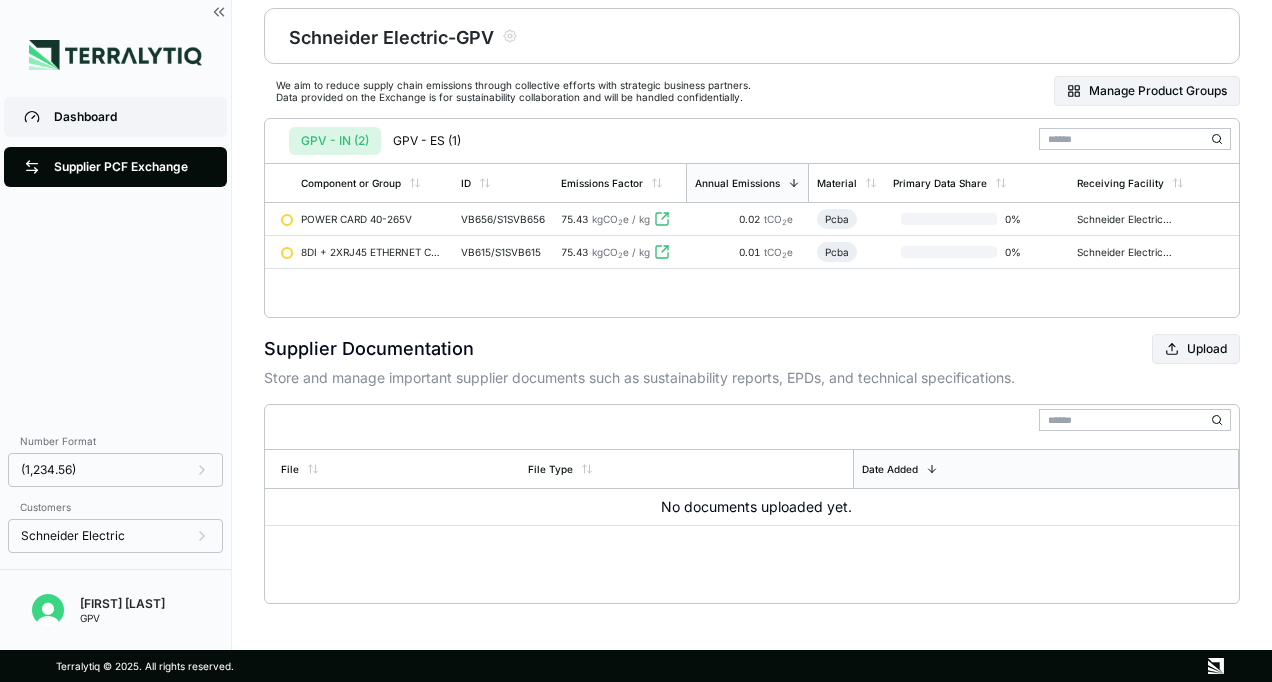 click on "Dashboard" at bounding box center [115, 117] 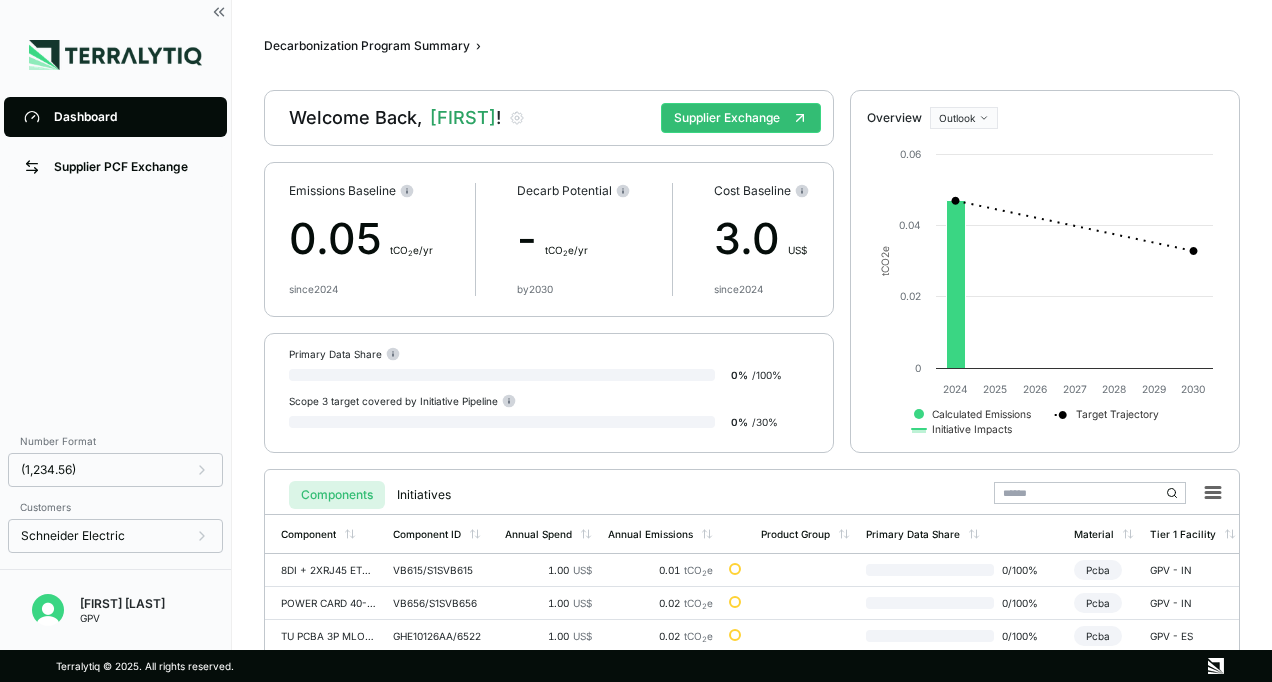 scroll, scrollTop: 52, scrollLeft: 0, axis: vertical 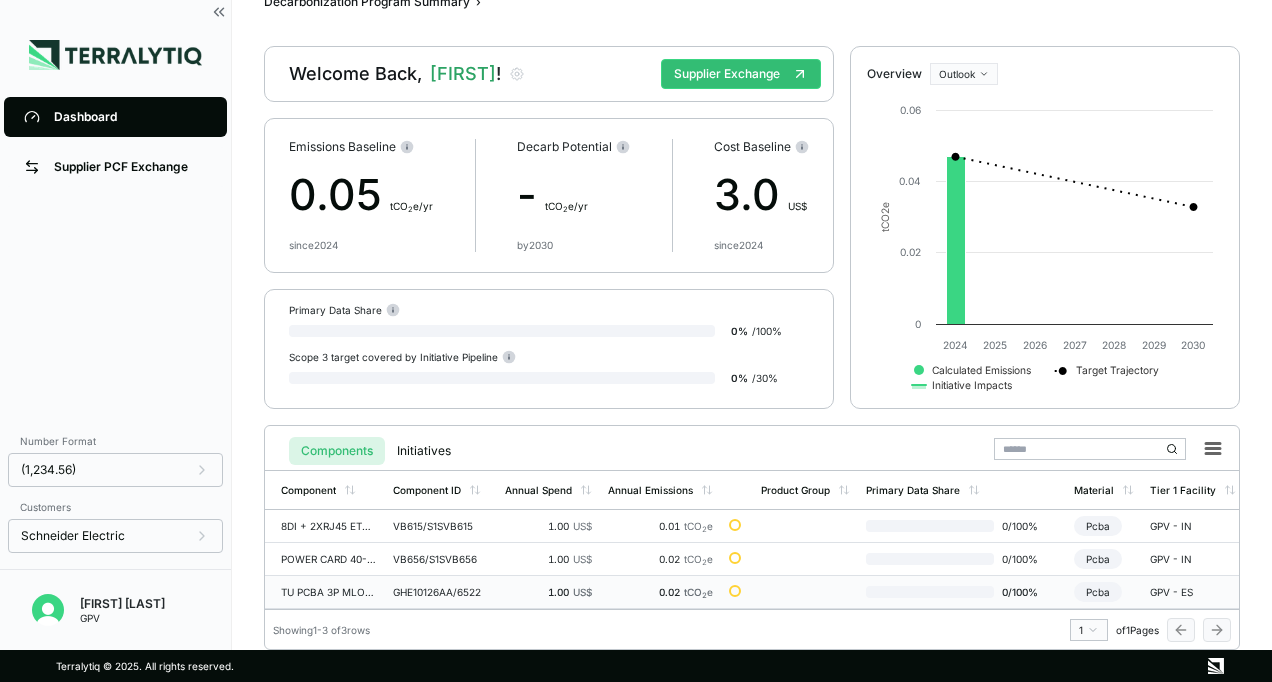 click on "GHE10126AA/6522" at bounding box center [441, 592] 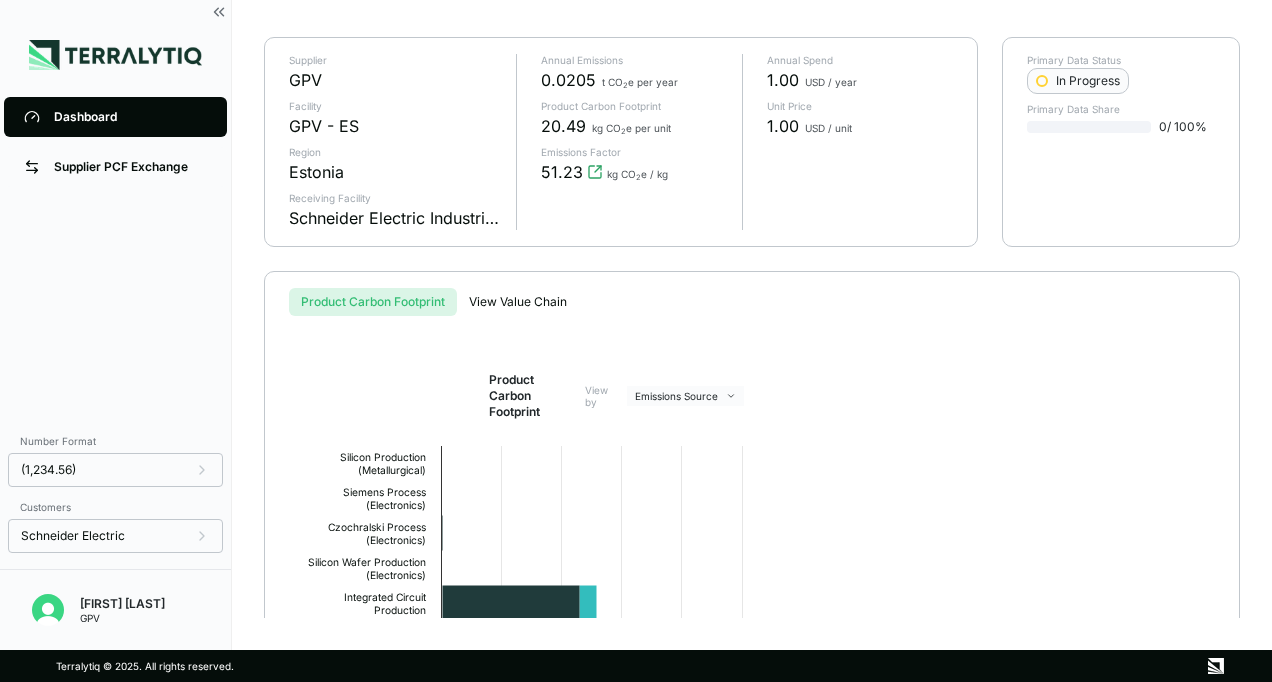 scroll, scrollTop: 0, scrollLeft: 0, axis: both 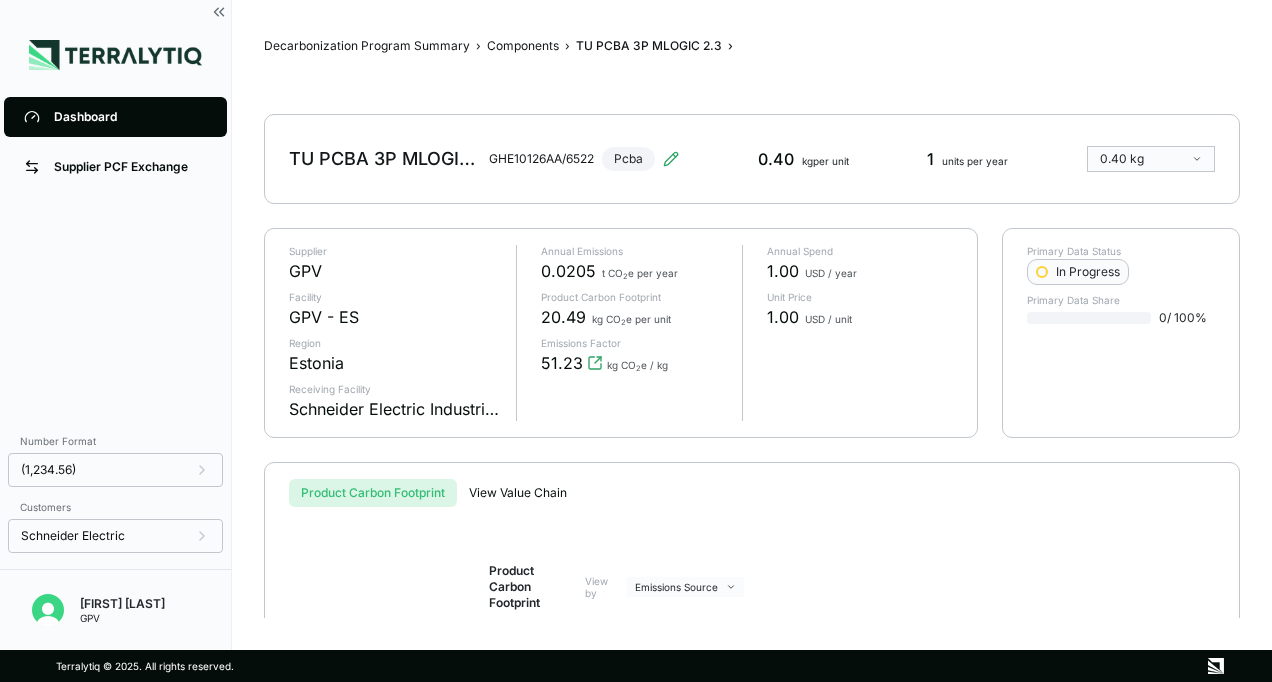 click on "Product Carbon Footprint" at bounding box center (373, 493) 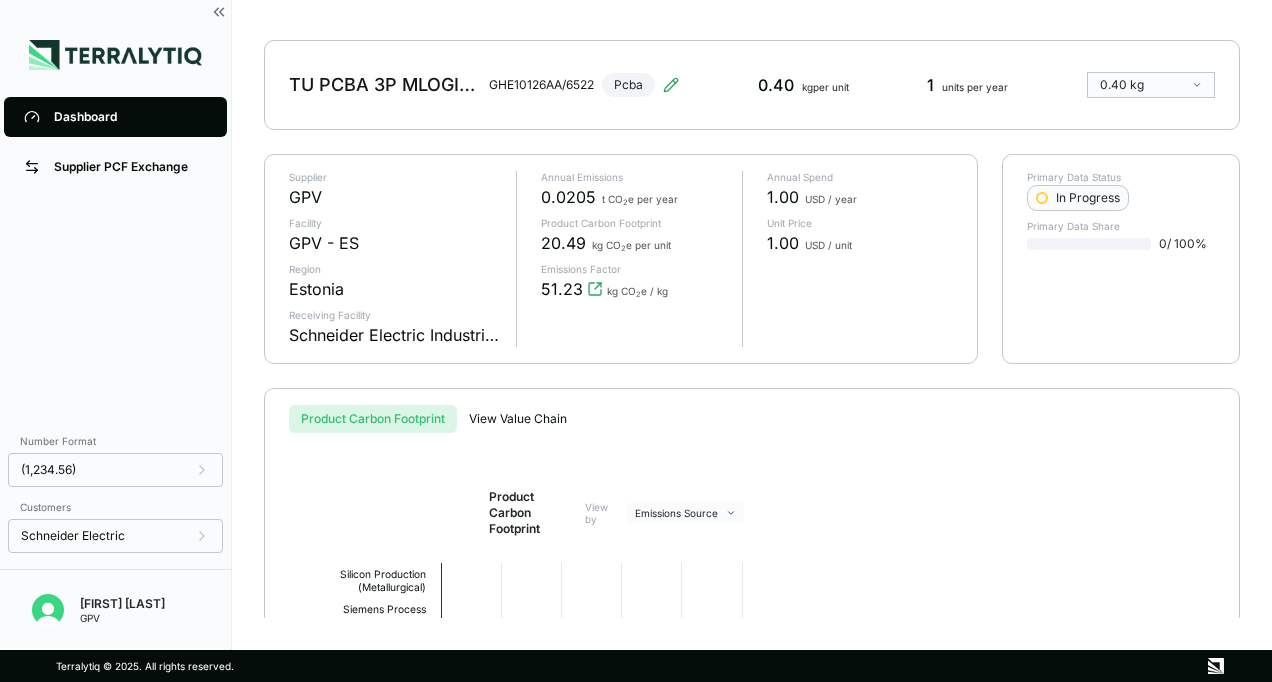 scroll, scrollTop: 0, scrollLeft: 0, axis: both 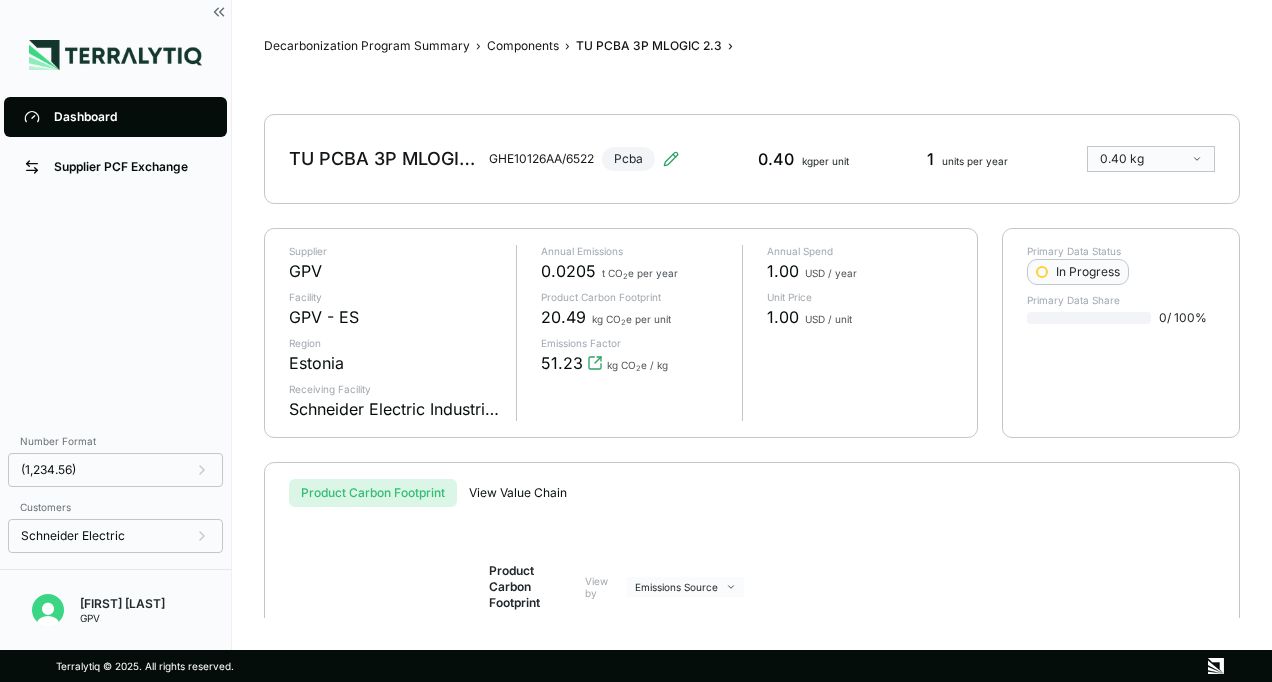 click on "Dashboard Supplier PCF Exchange Number Format (1,234.56) Customers Schneider Electric [FIRST] [LAST] GPV Decarbonization Program Summary › Components › TU PCBA 3P MLOGIC 2.3 › TU PCBA 3P MLOGIC 2.3 GHE10126AA/6522 Pcba 0.40 kg  per unit 1 units per year 0.40   kg Supplier GPV Facility GPV - ES Region [REGION] Receiving Facility Schneider Electric Industries Annual Emissions 0.0205 t CO 2 e per year Product Carbon Footprint 20.49 kg CO 2 e per unit Emissions Factor 51.23 kg CO 2 e / kg Annual Spend 1.00 USD / year Unit Price 1.00 USD / unit Primary Data Status In Progress Primary Data Share 0  /   100 % Product Carbon Footprint View Value Chain Product Carbon Footprint View by Emissions Source Created with Highcharts 11.4.8 kg CO2e for 0.40 kg of Pcba Energy Process Feedstock Transportation 0 5 10 15 20 25 Silicon Production ​ (Metallurgical) Siemens Process ​ (Electronics) Czochralski Process ​ (Electronics) Silicon Wafer Production ​ (Electronics) Integrated Circuit ​ Production ​ Total" at bounding box center [636, 341] 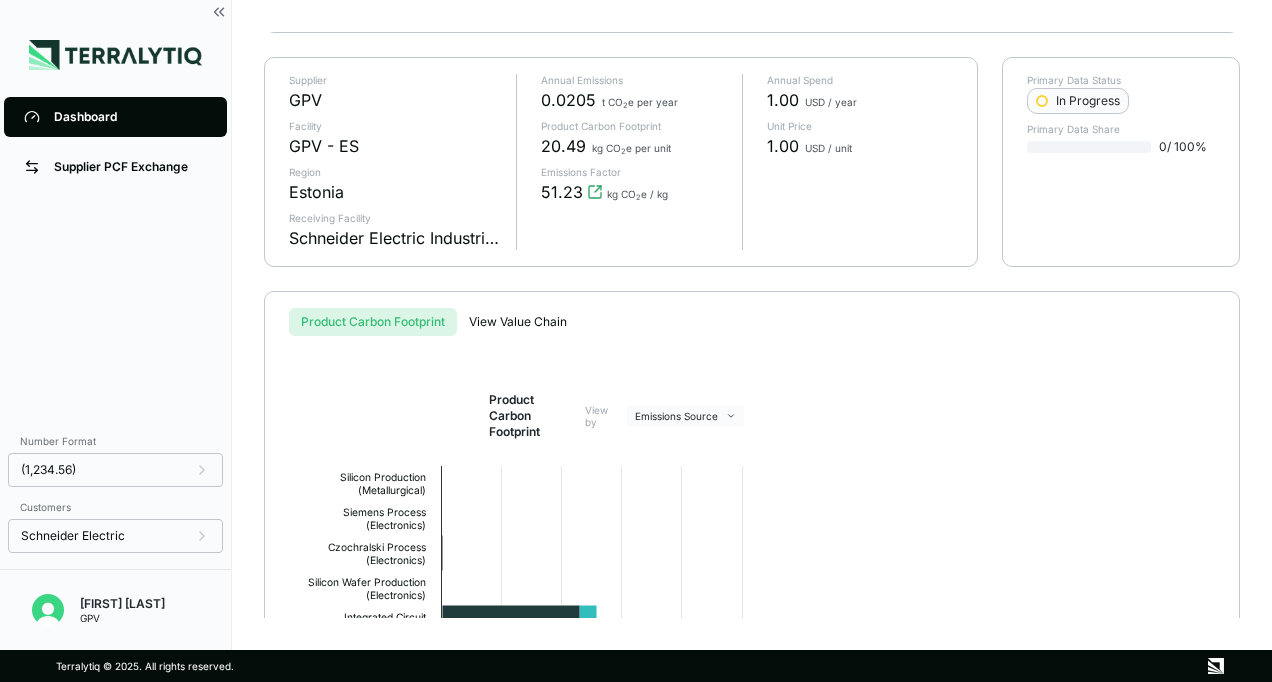 scroll, scrollTop: 0, scrollLeft: 0, axis: both 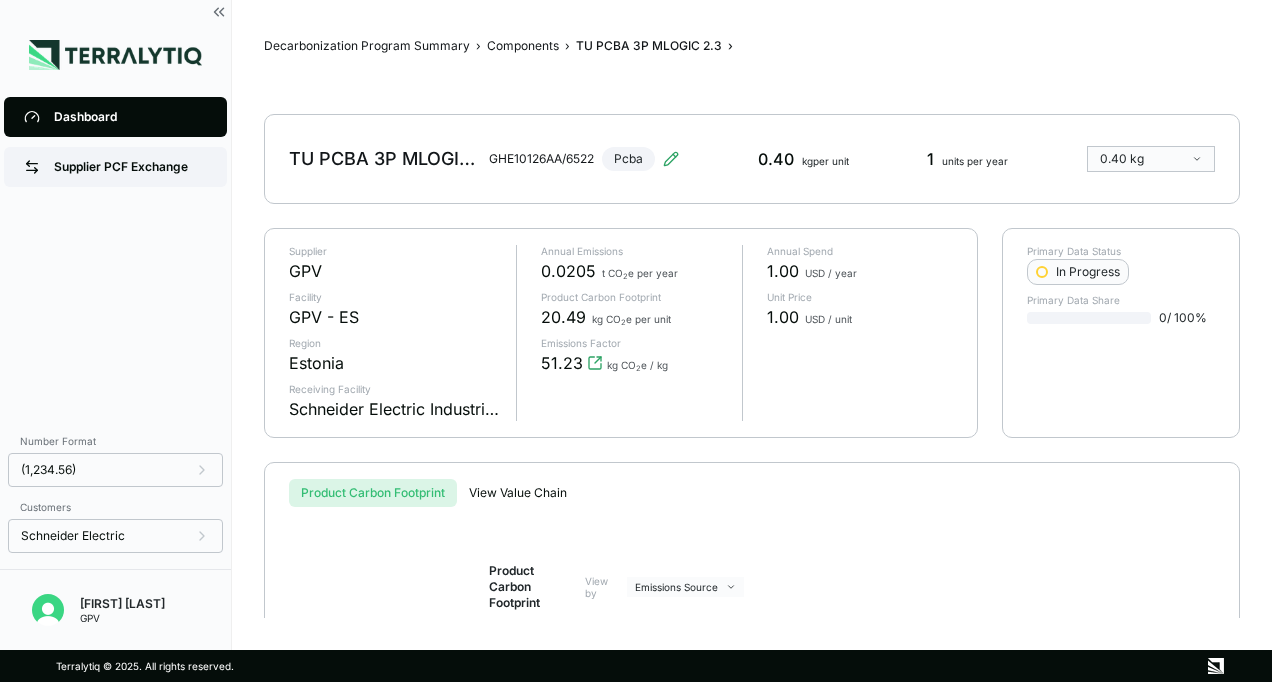 click on "Supplier PCF Exchange" at bounding box center (115, 167) 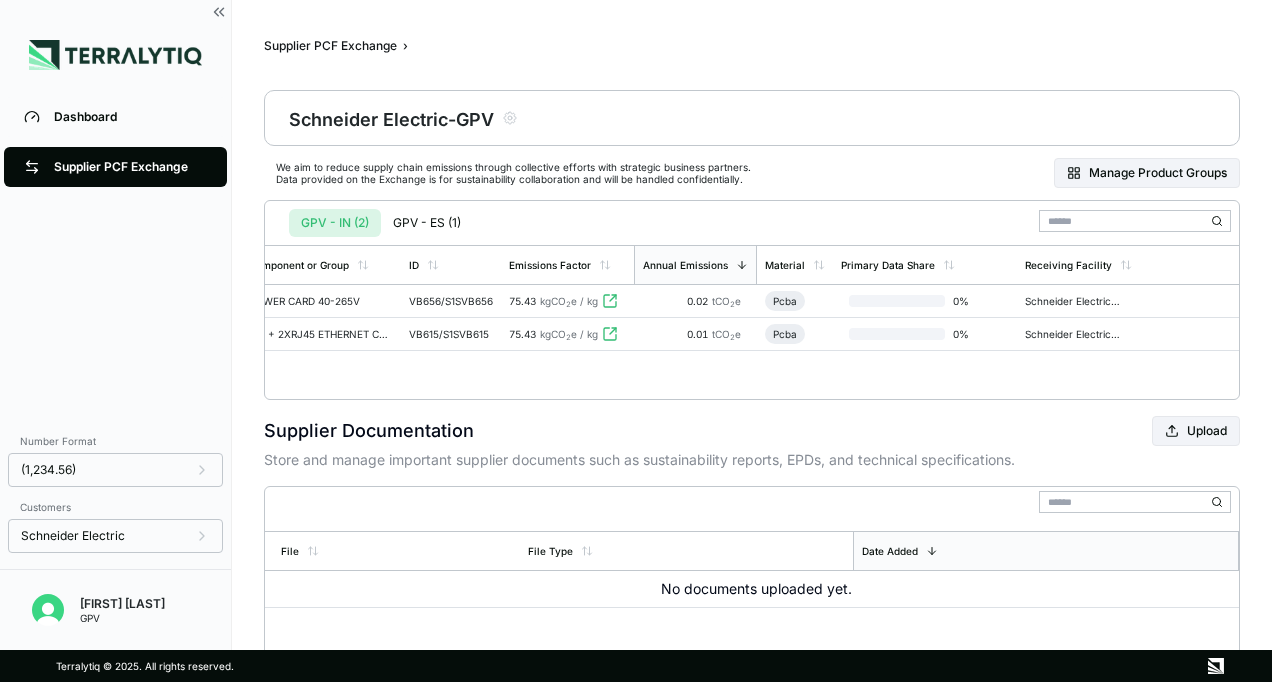 scroll, scrollTop: 0, scrollLeft: 104, axis: horizontal 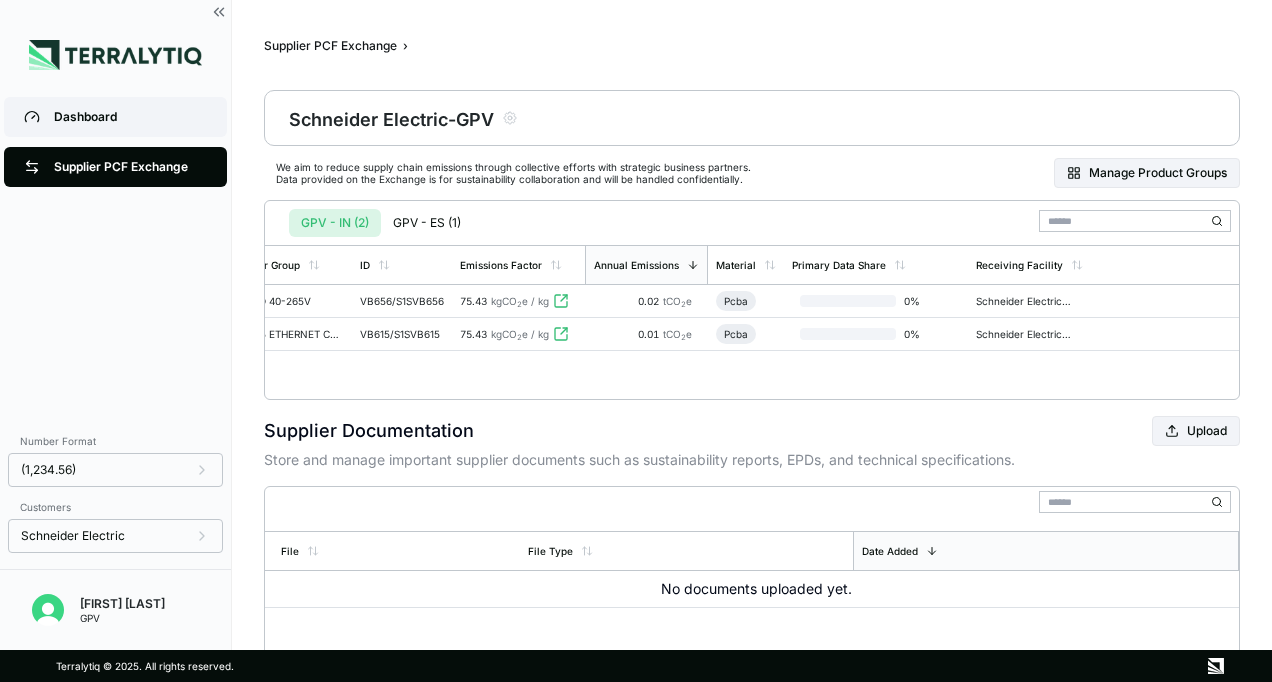 click on "Dashboard" at bounding box center [115, 117] 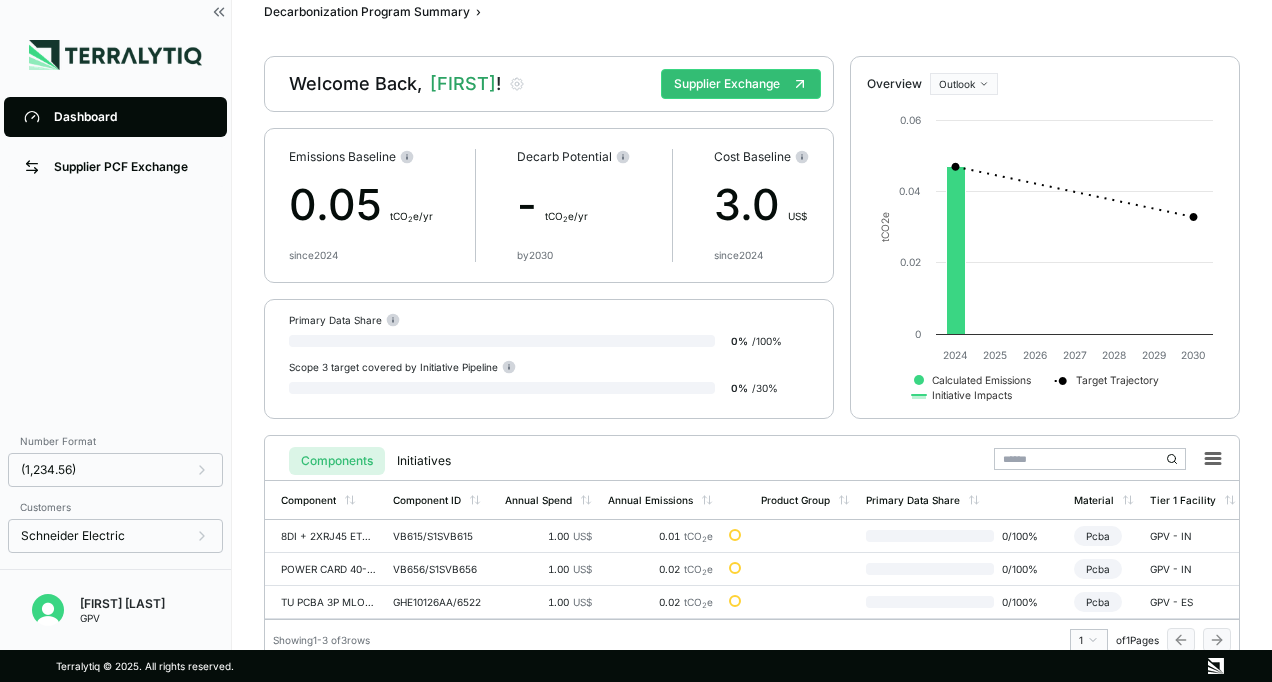 scroll, scrollTop: 52, scrollLeft: 0, axis: vertical 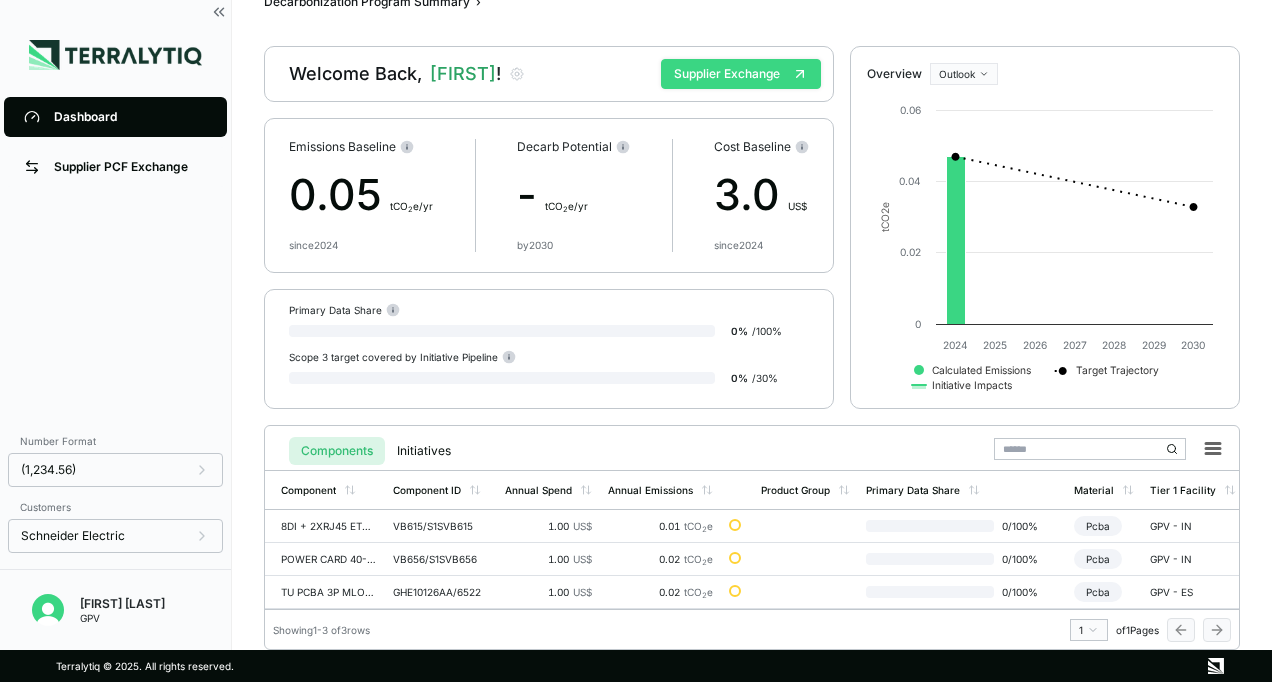 click on "Supplier Exchange" at bounding box center [741, 74] 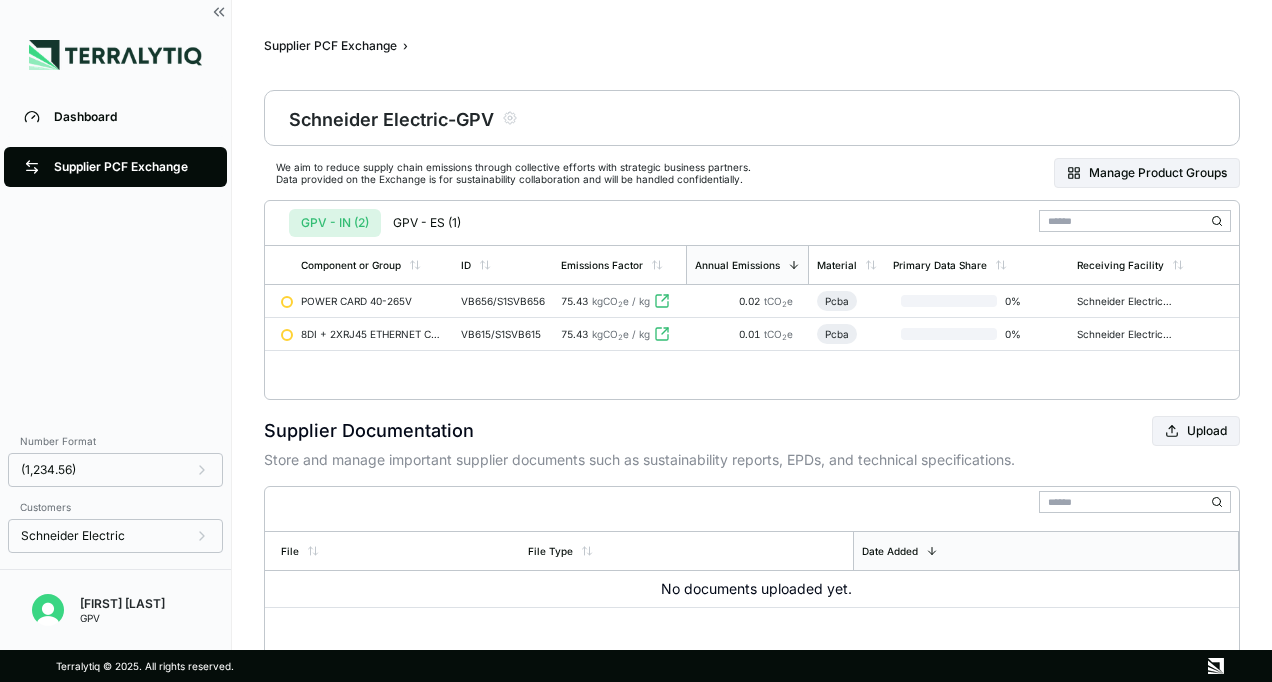 scroll, scrollTop: 82, scrollLeft: 0, axis: vertical 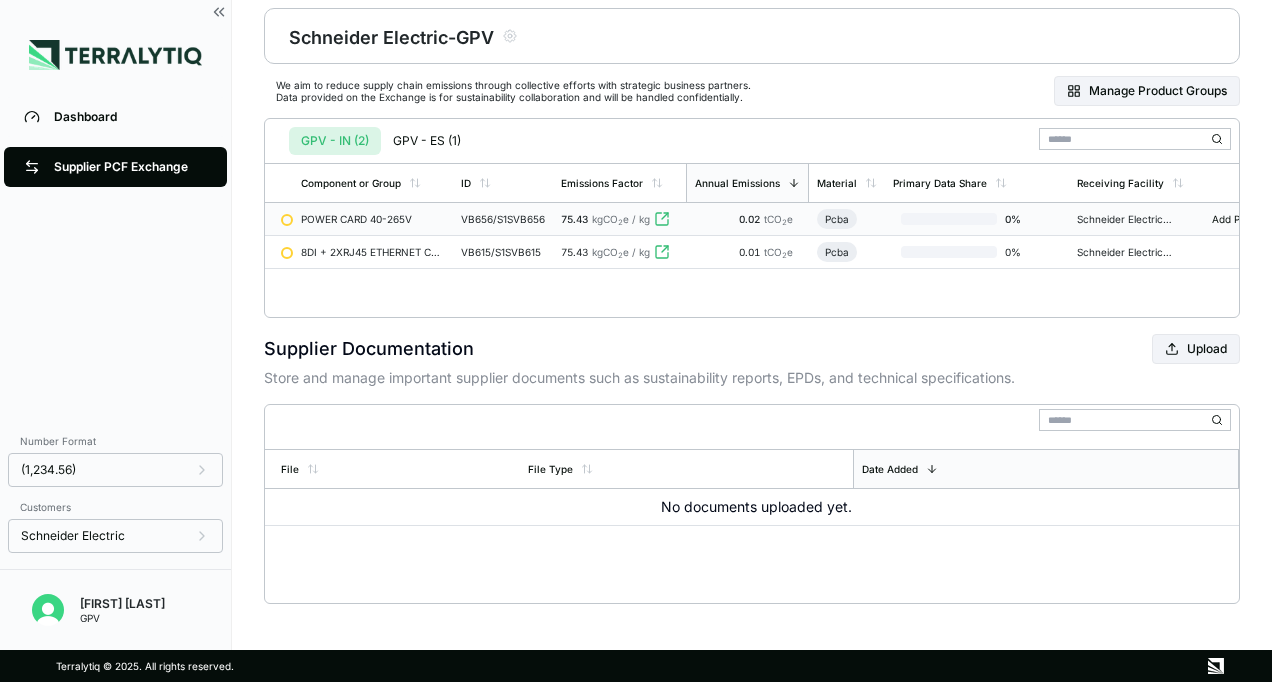 click on "POWER CARD 40-265V" at bounding box center [373, 219] 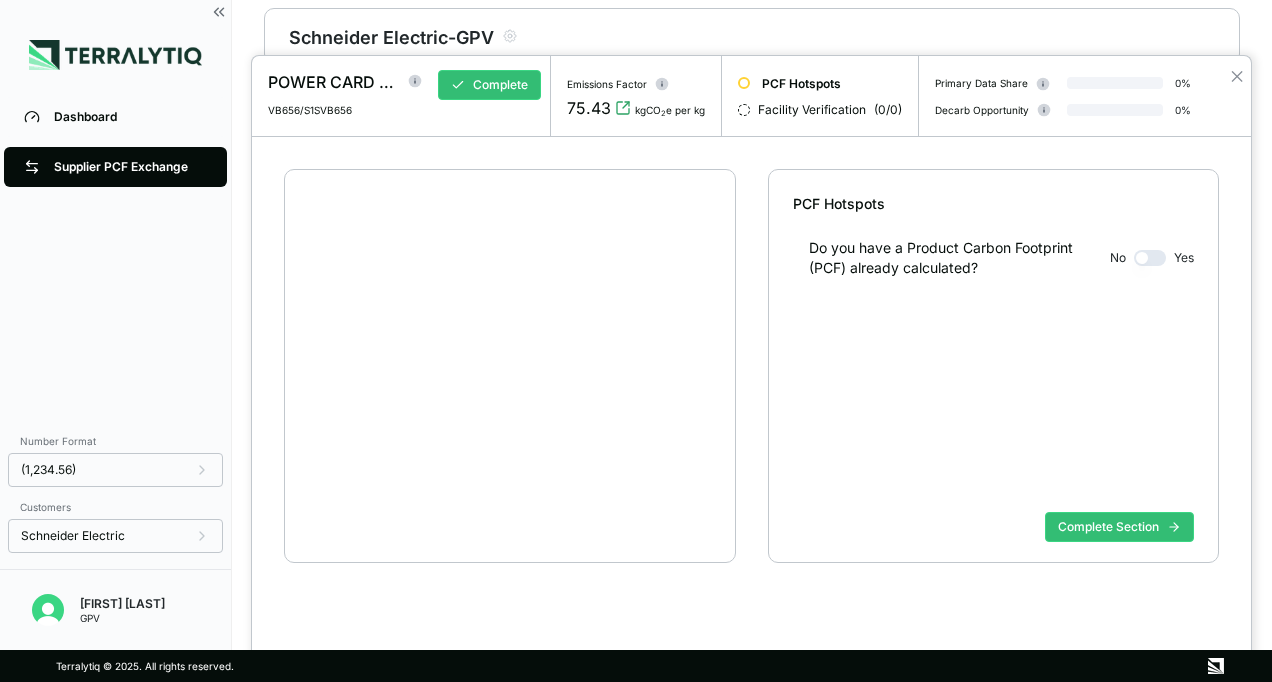 scroll, scrollTop: 38, scrollLeft: 0, axis: vertical 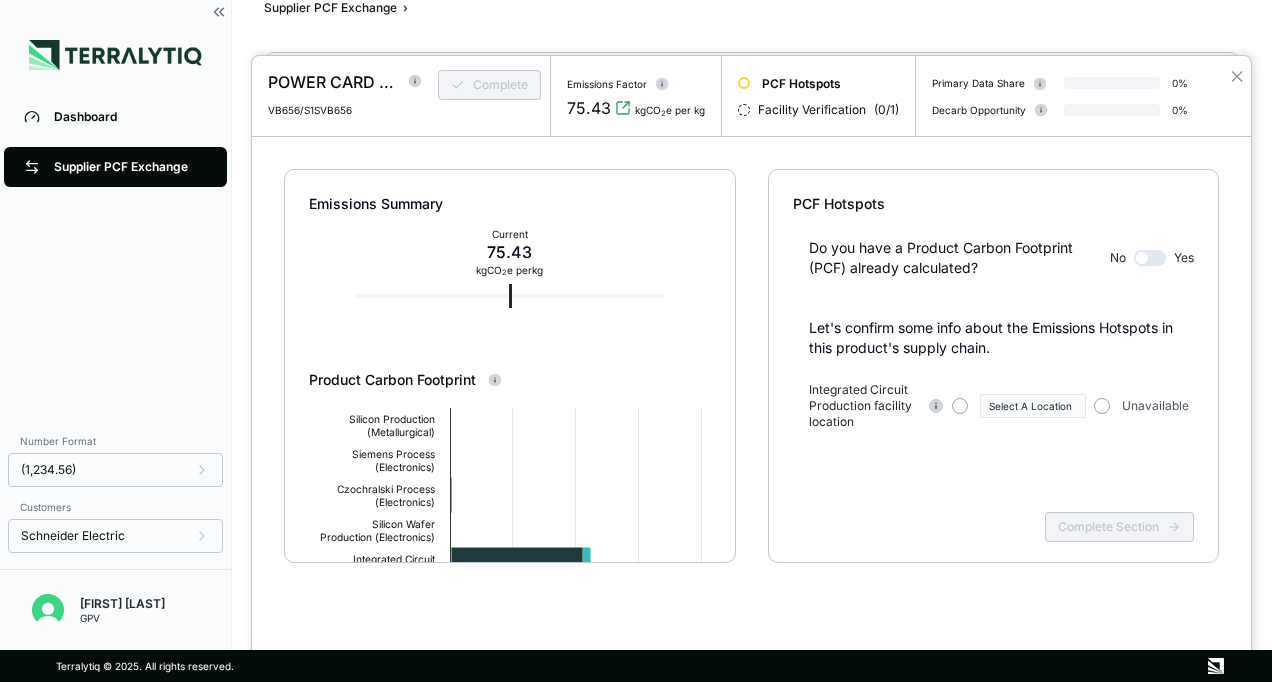 click on "Do you have a Product Carbon Footprint (PCF) already calculated? No Yes" at bounding box center [993, 246] 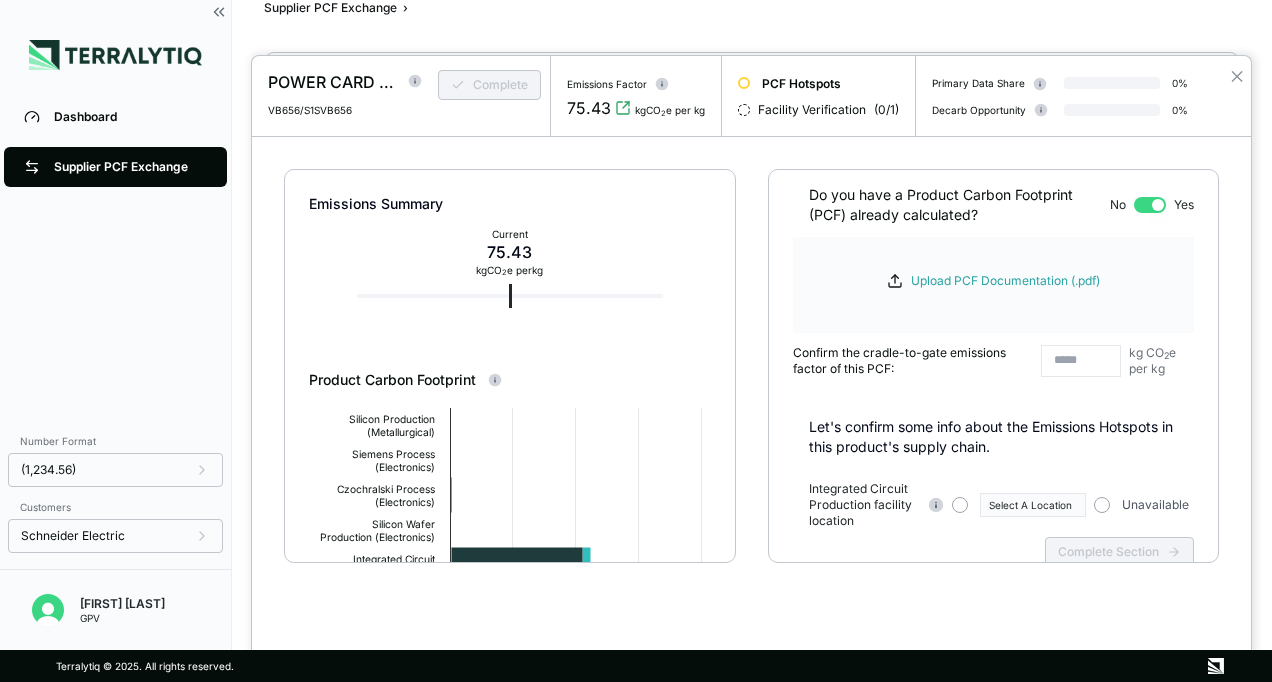 scroll, scrollTop: 96, scrollLeft: 0, axis: vertical 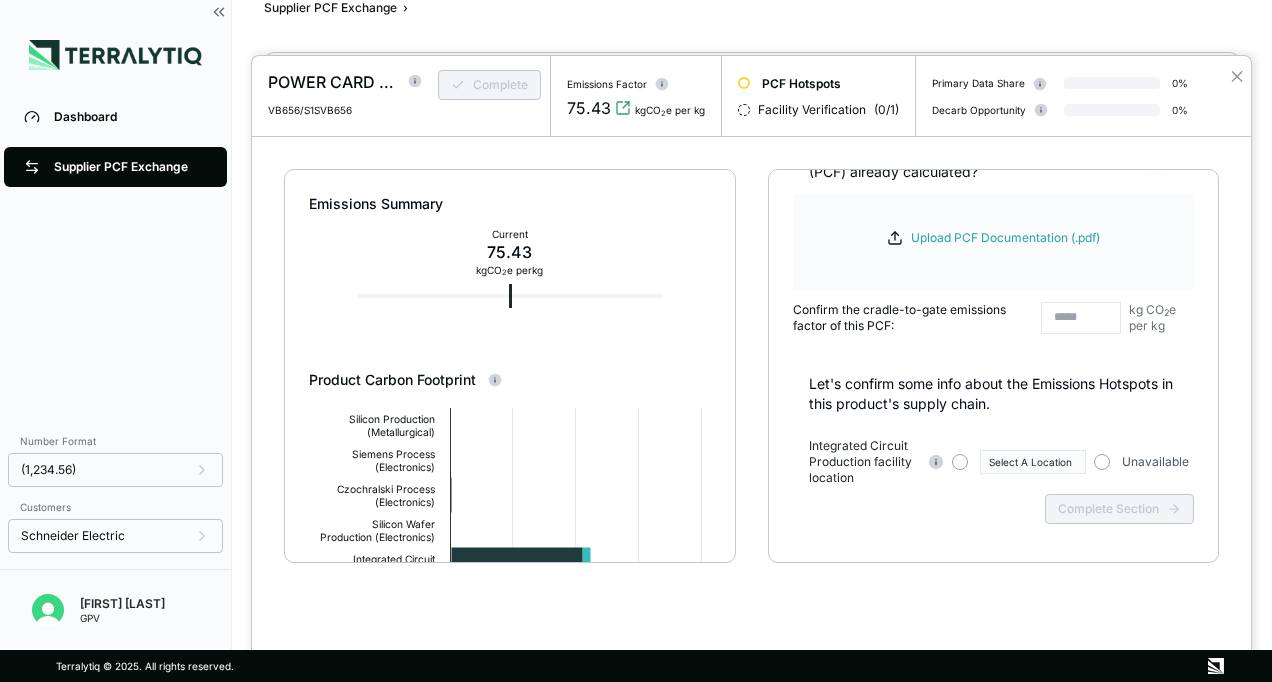 click on "Integrated Circuit Production facility location Select A Location Unavailable" at bounding box center [1001, 462] 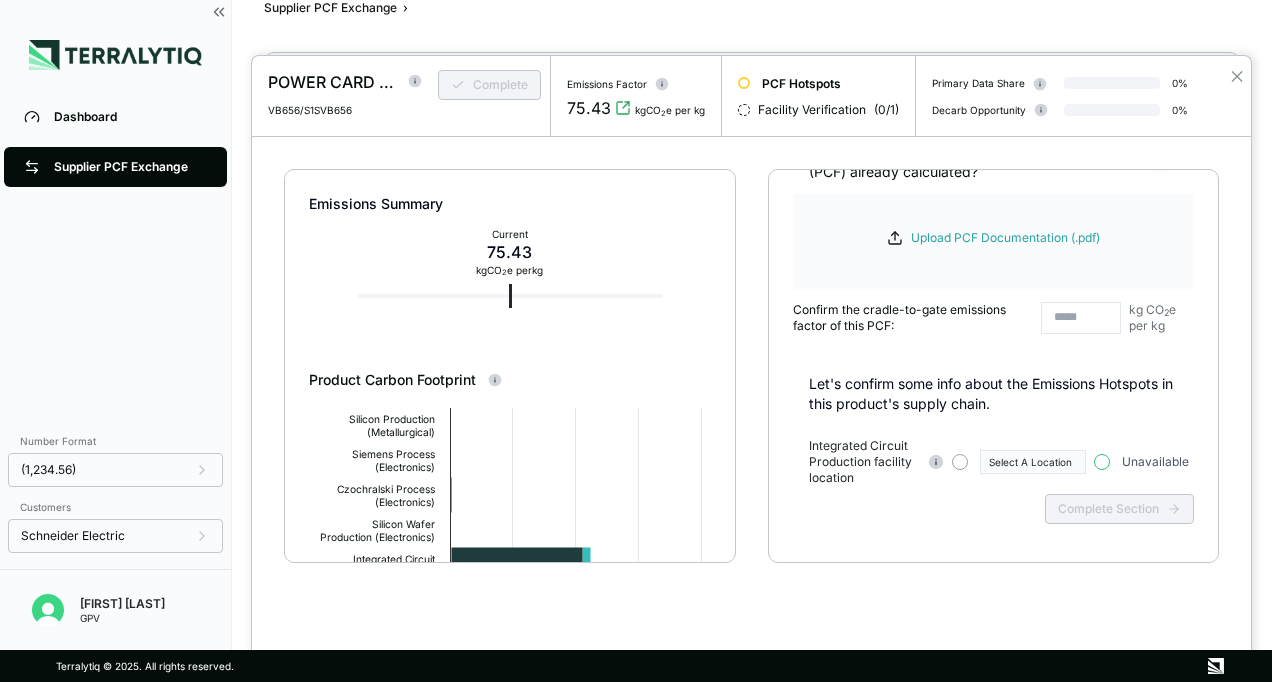 click at bounding box center (1102, 462) 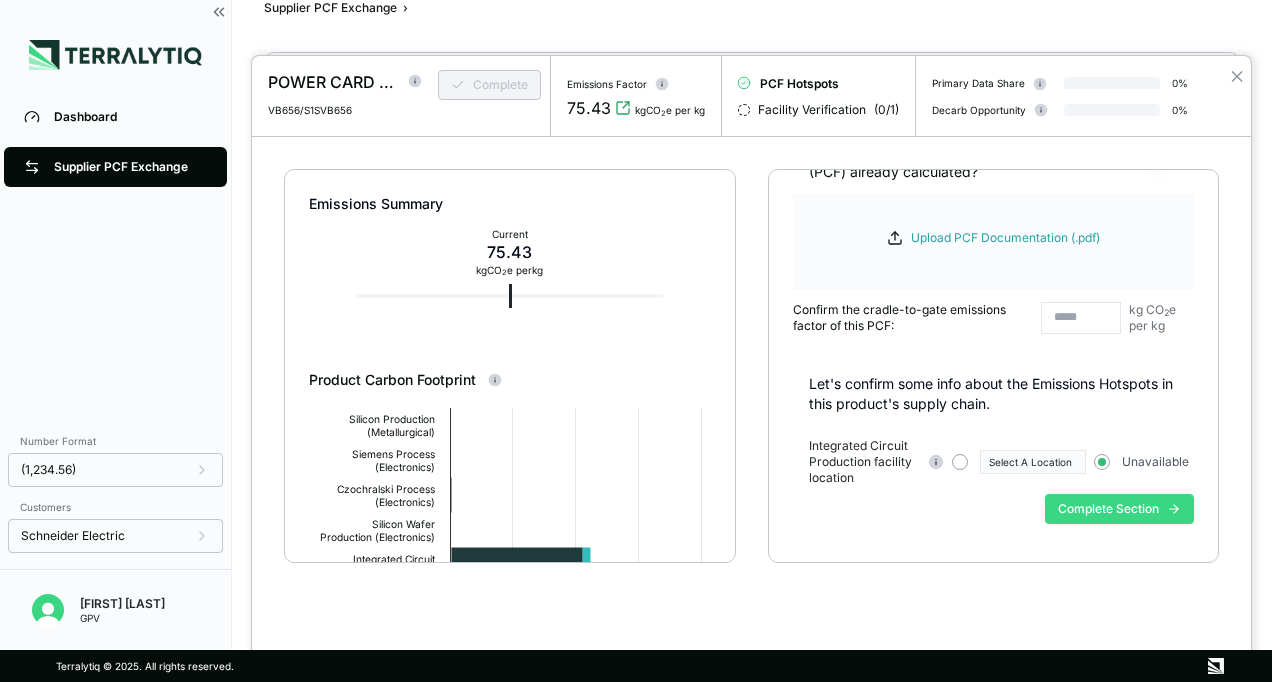 click on "Complete Section" at bounding box center (1119, 509) 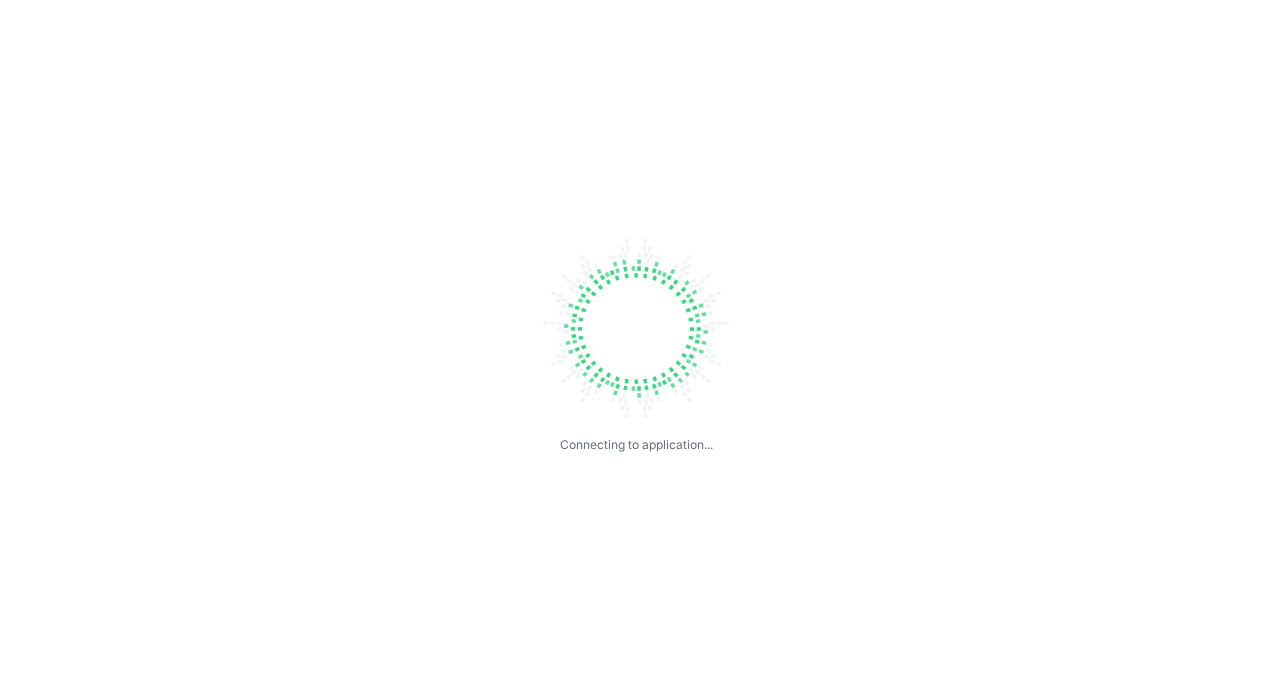 scroll, scrollTop: 0, scrollLeft: 0, axis: both 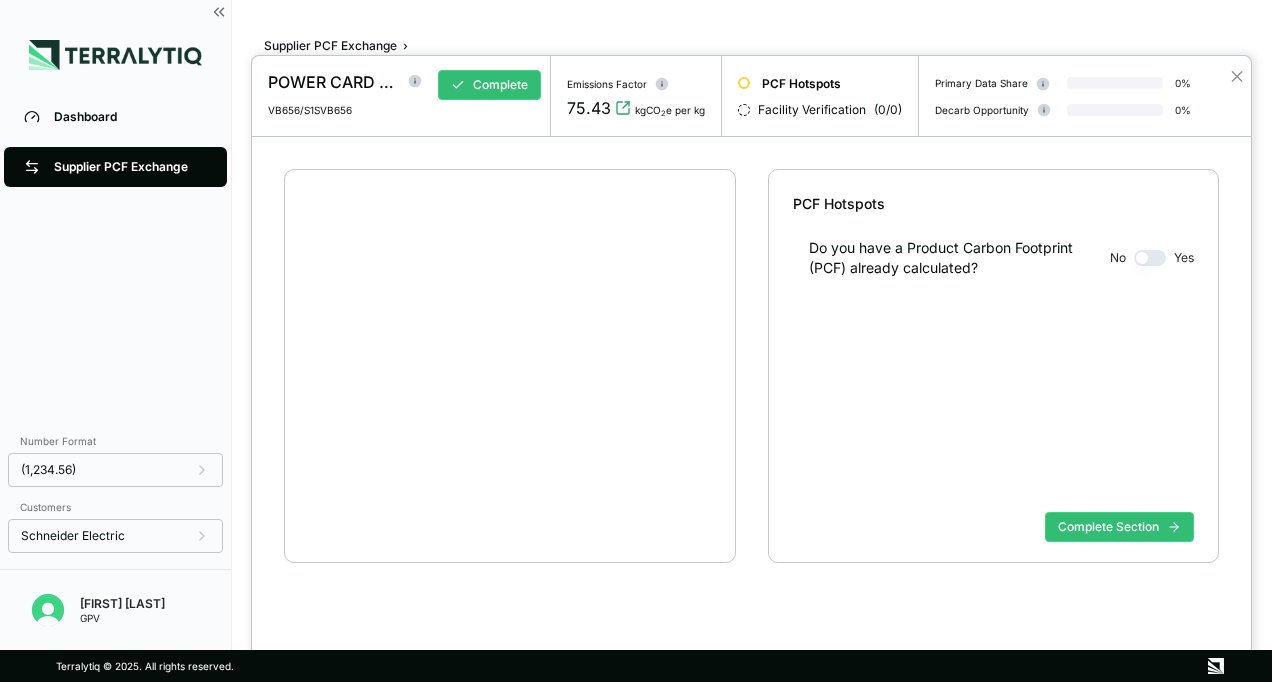 click at bounding box center [636, 341] 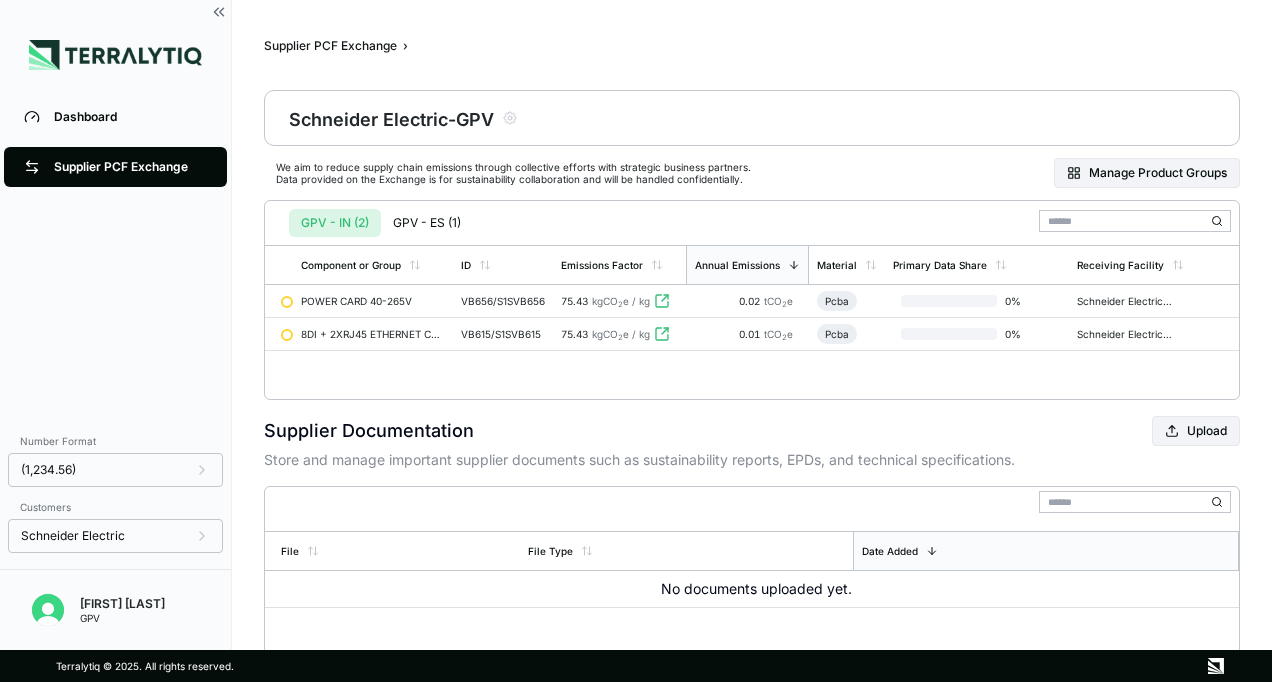 click on "Schneider Electric" at bounding box center (73, 536) 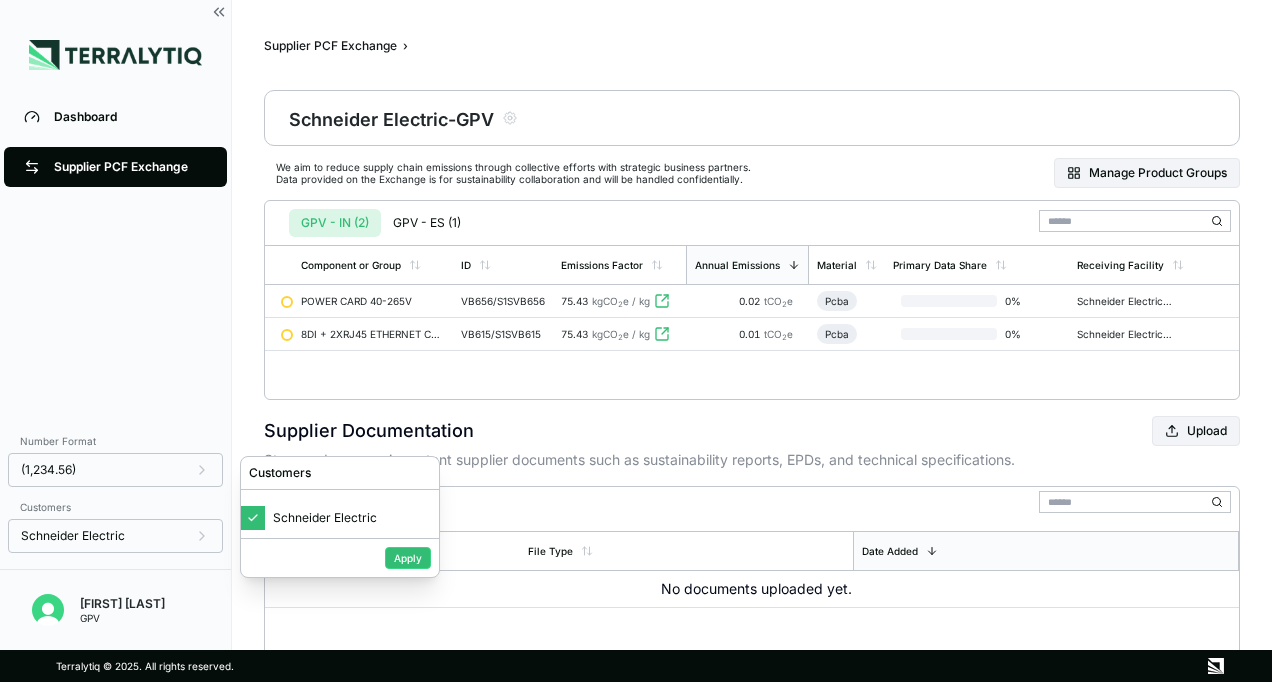 click on "Hasani Banjanalage" at bounding box center [122, 604] 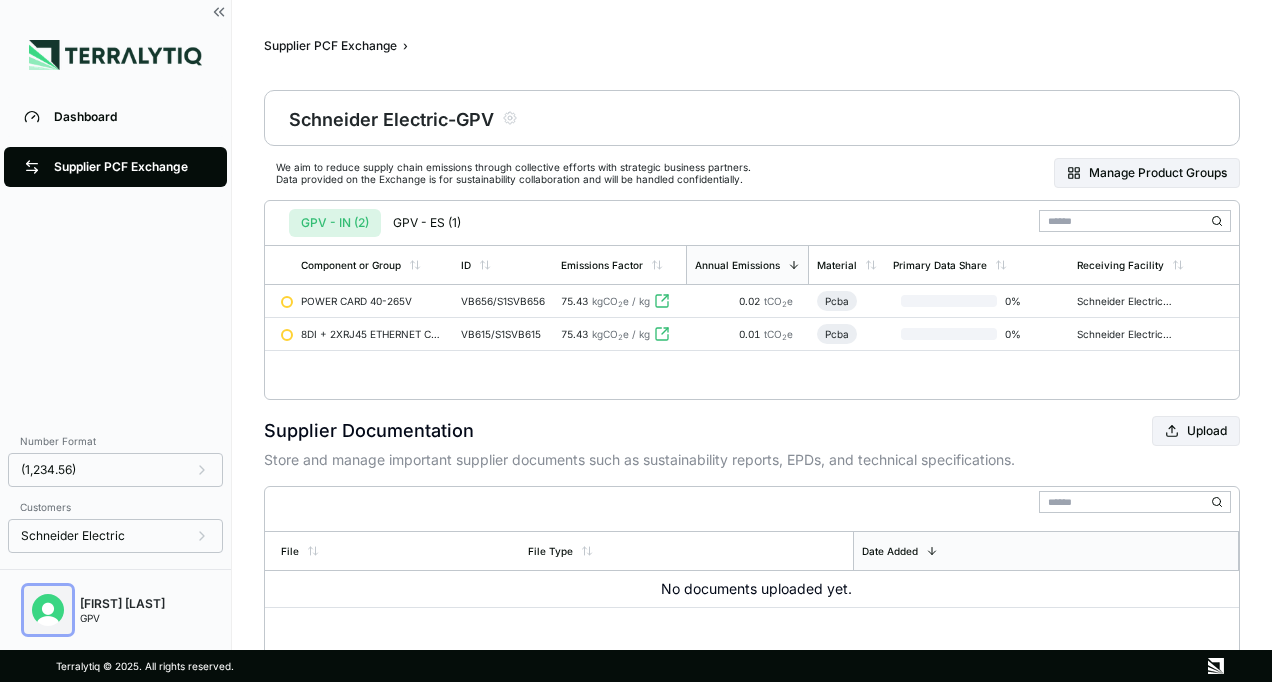 click at bounding box center (48, 610) 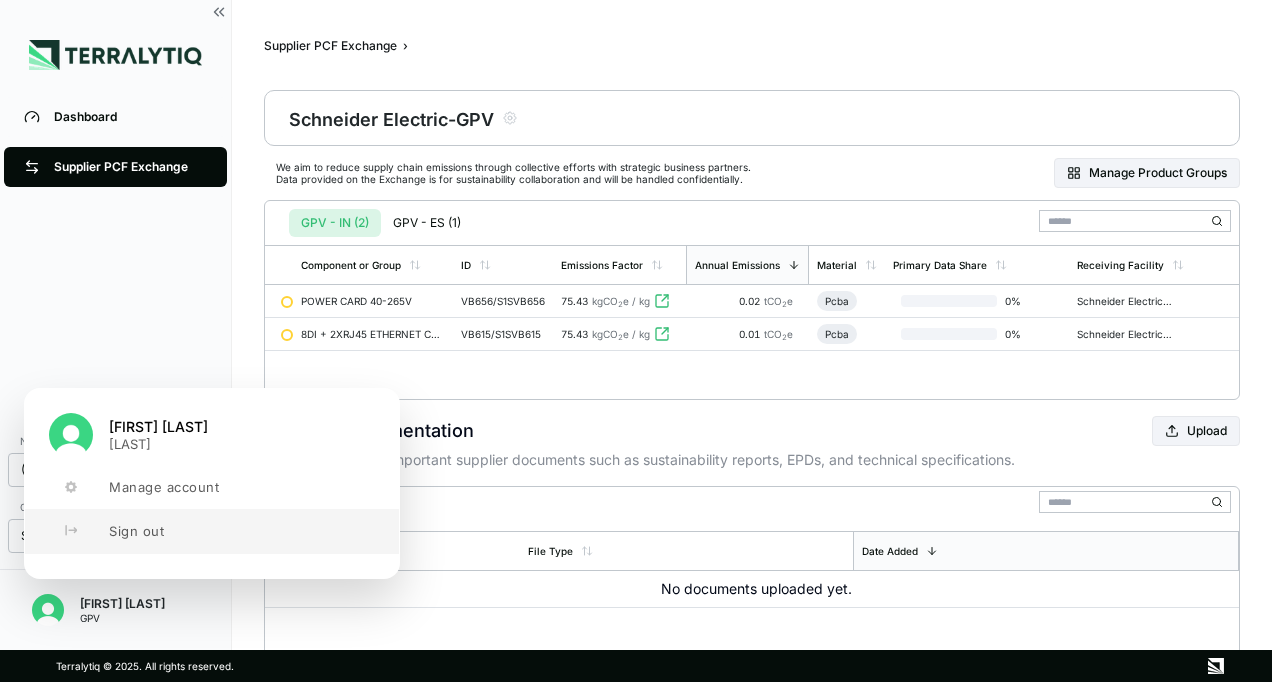 click on "Sign out" at bounding box center [136, 531] 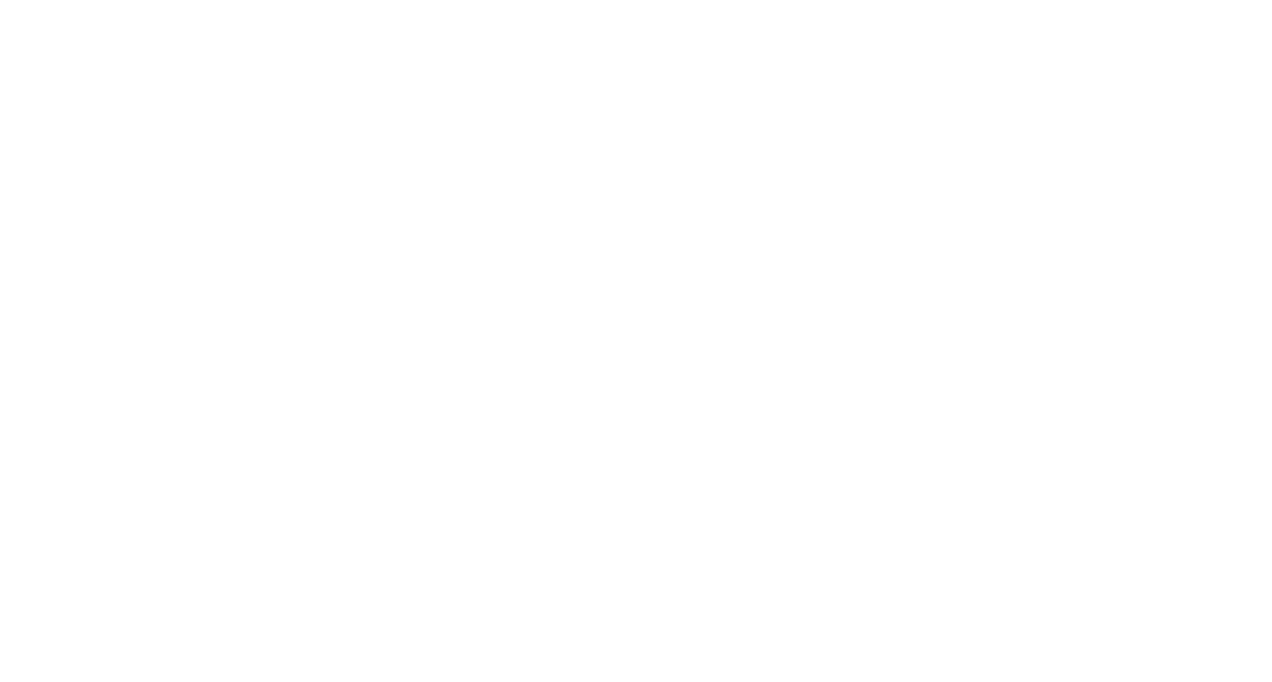 scroll, scrollTop: 0, scrollLeft: 0, axis: both 